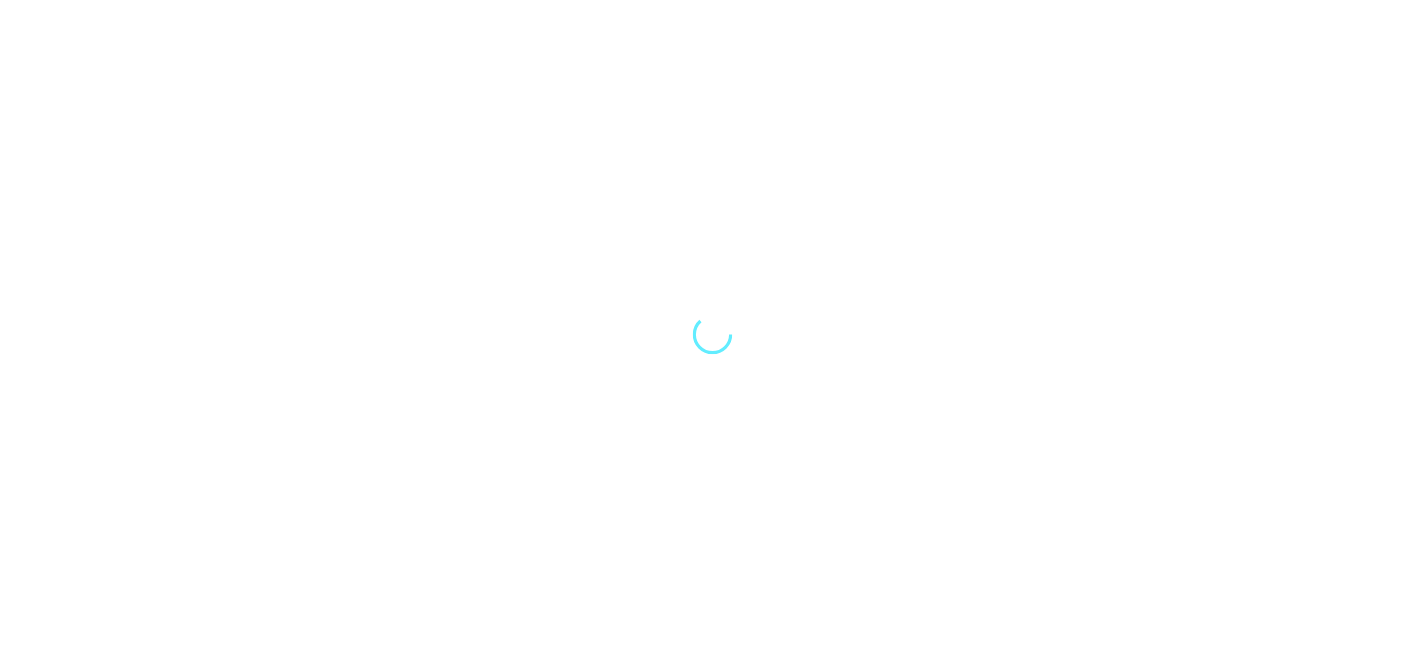 scroll, scrollTop: 0, scrollLeft: 0, axis: both 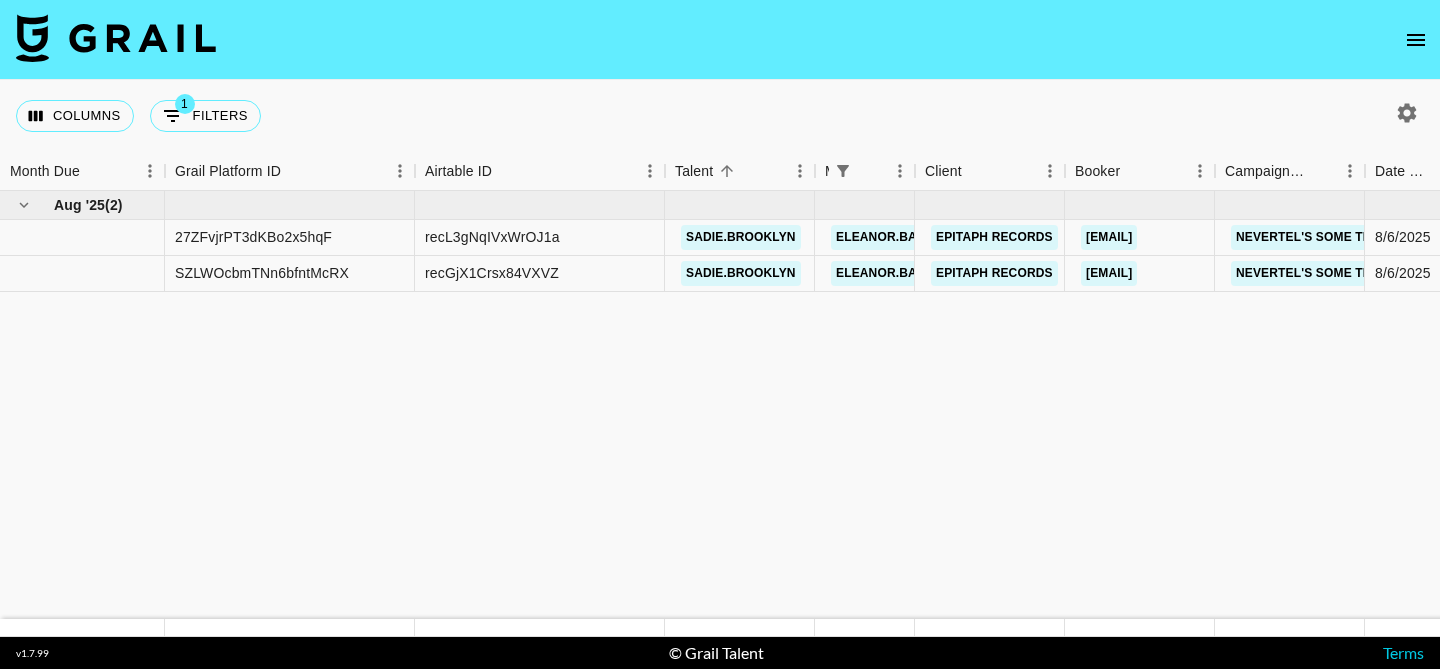 click at bounding box center (1416, 40) 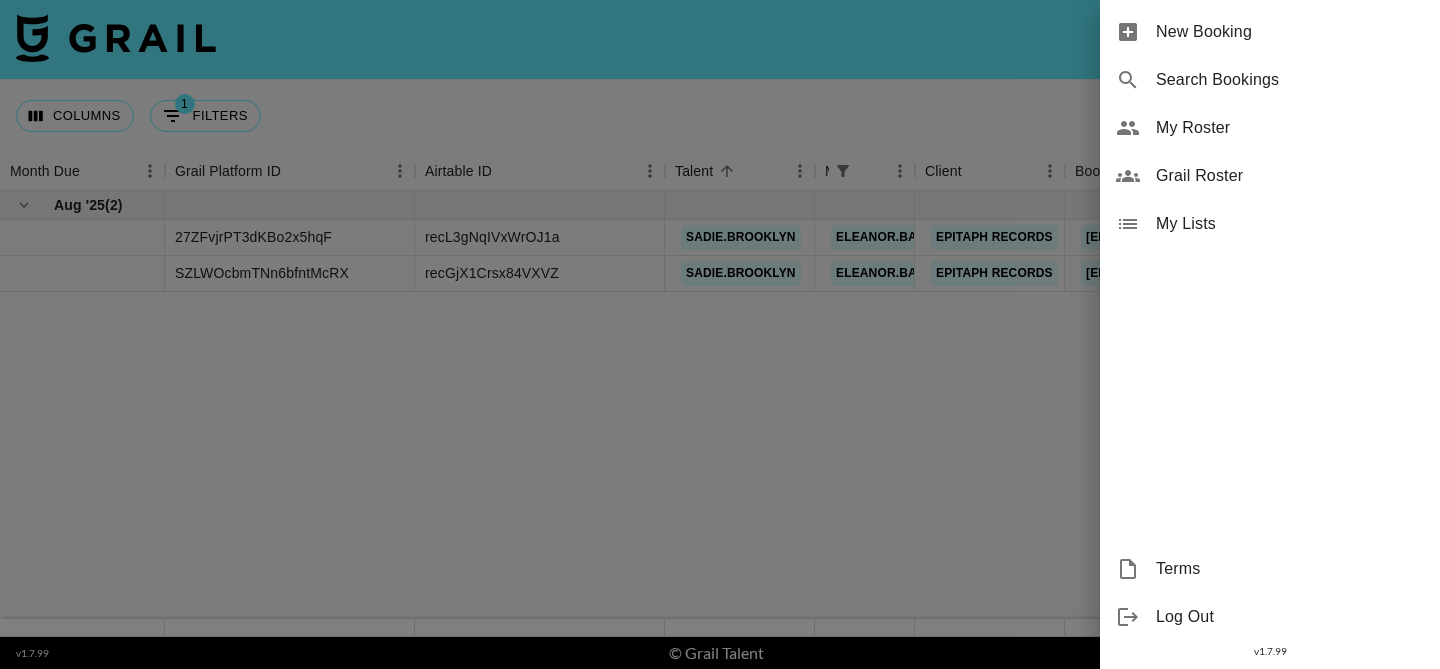 click on "Grail Roster" at bounding box center (1270, 176) 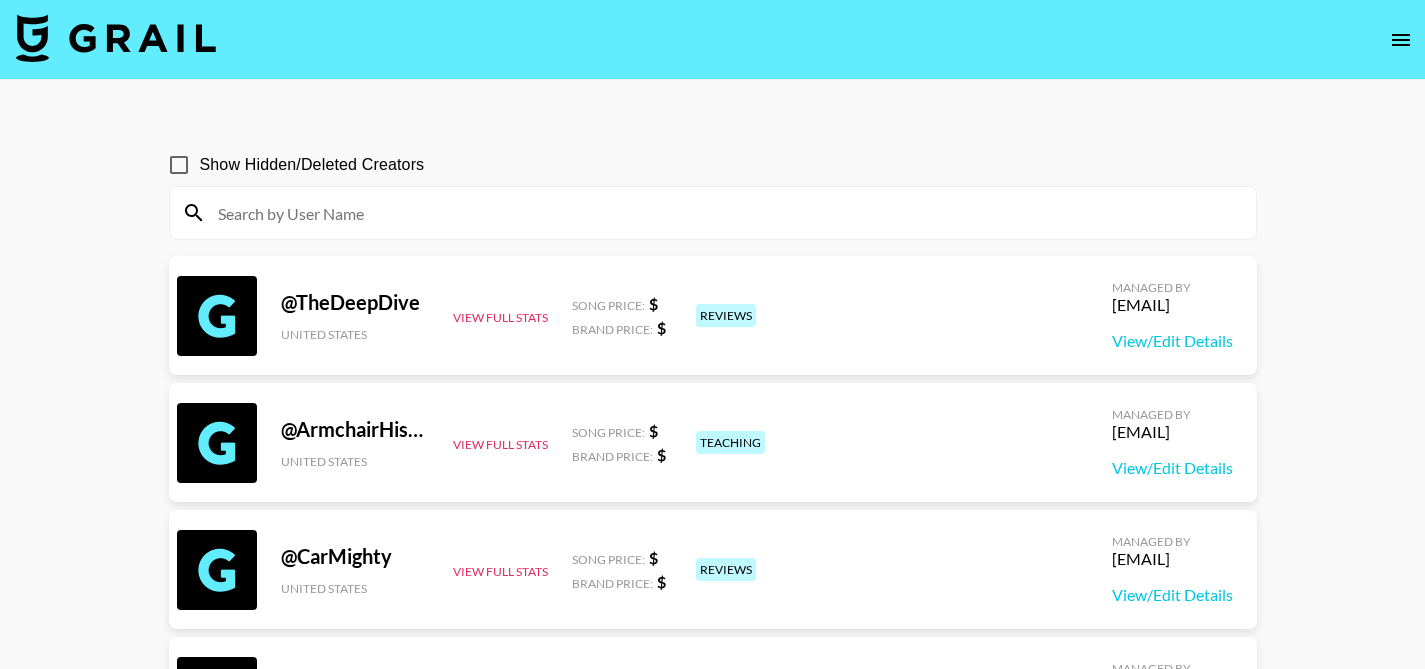 click on "Show Hidden/Deleted Creators" at bounding box center [179, 165] 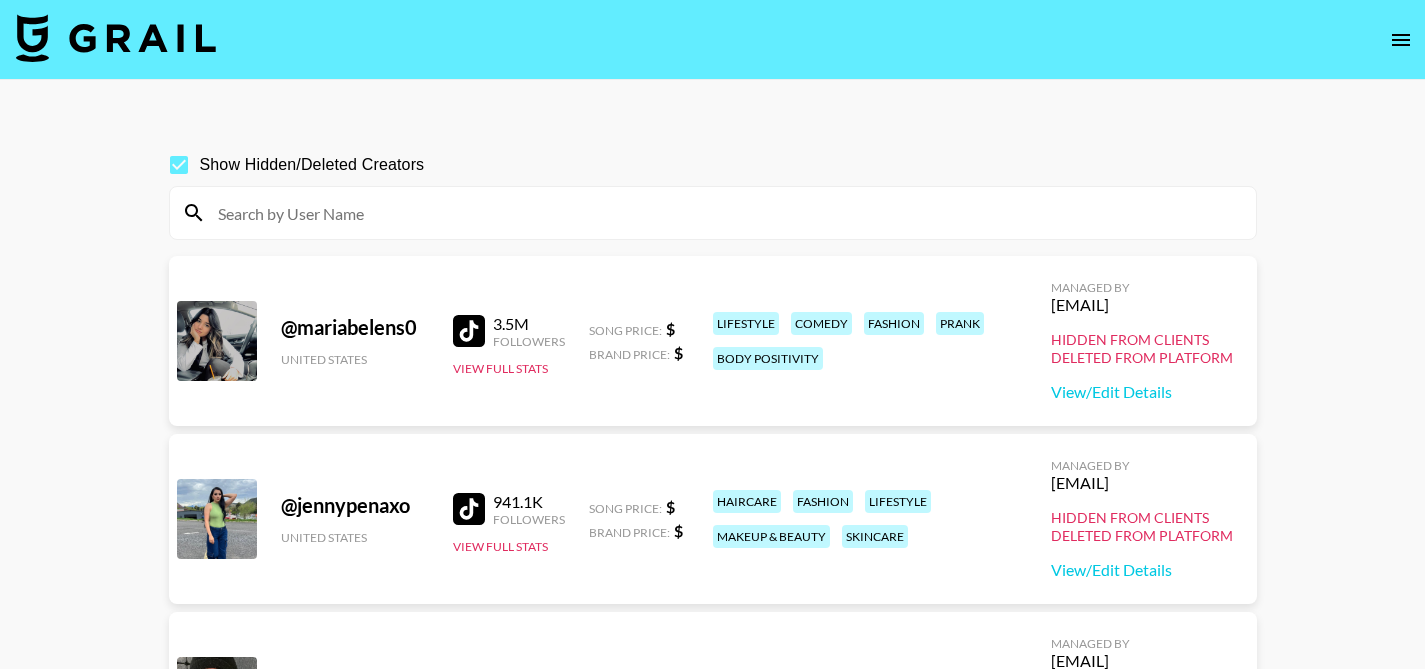 click at bounding box center [725, 213] 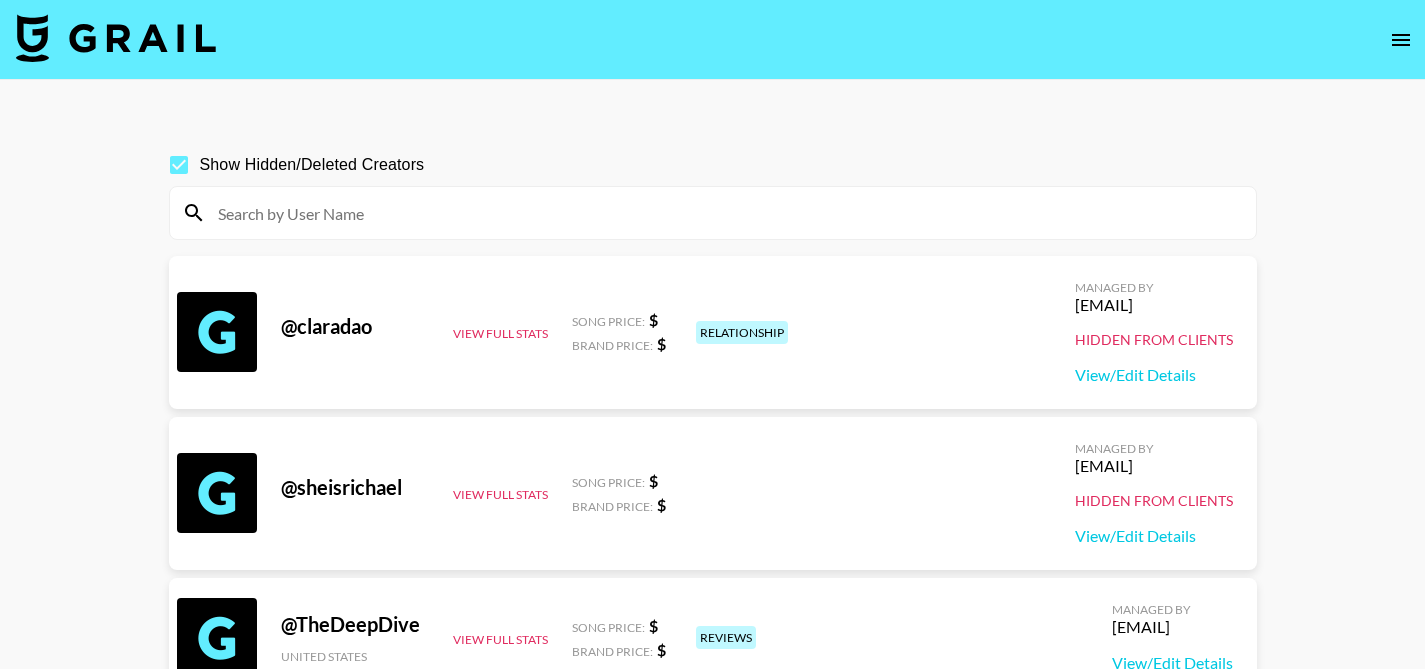 paste on "[USERNAME]" 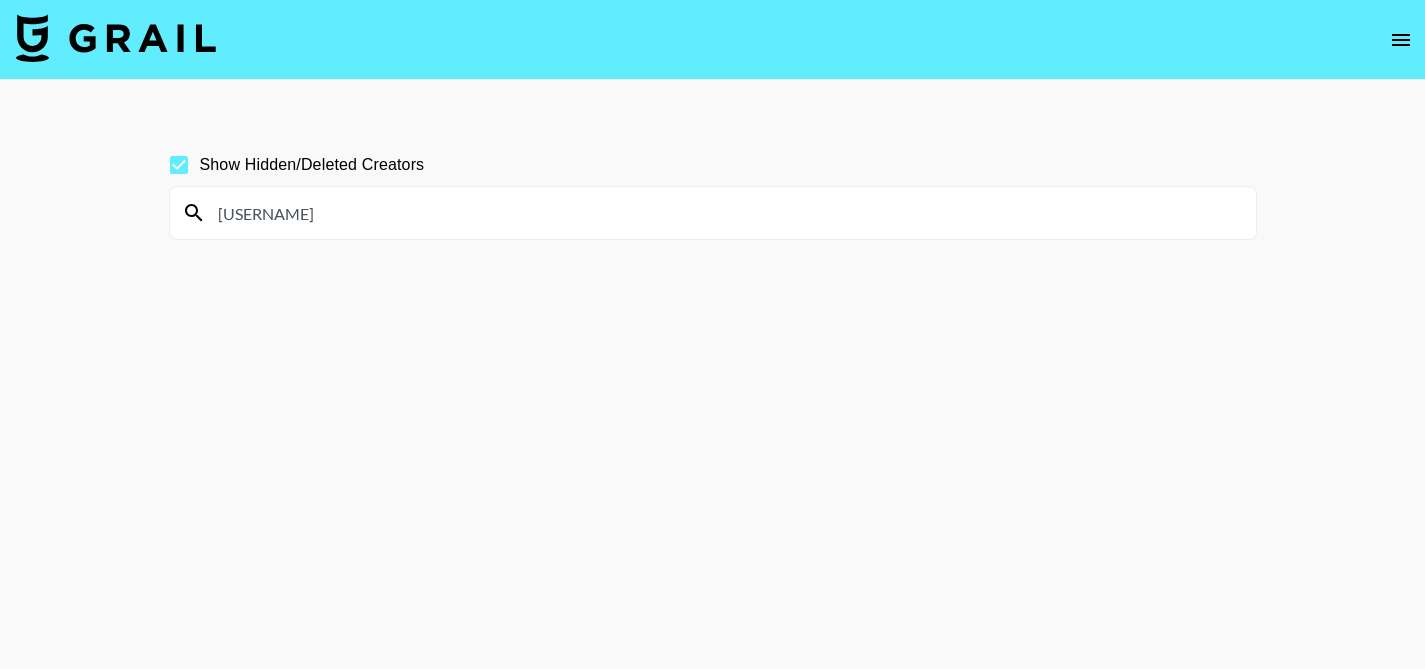 click on "[USERNAME]" at bounding box center [725, 213] 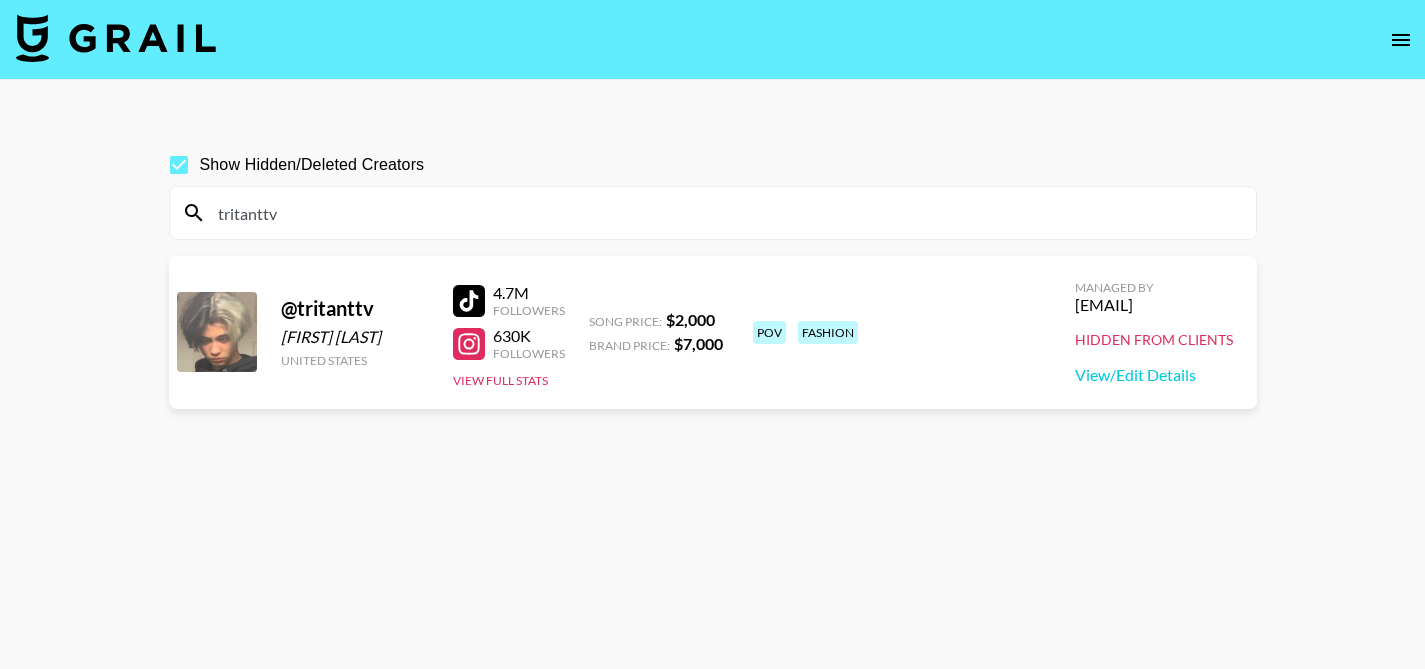 click on "tritanttv" at bounding box center (725, 213) 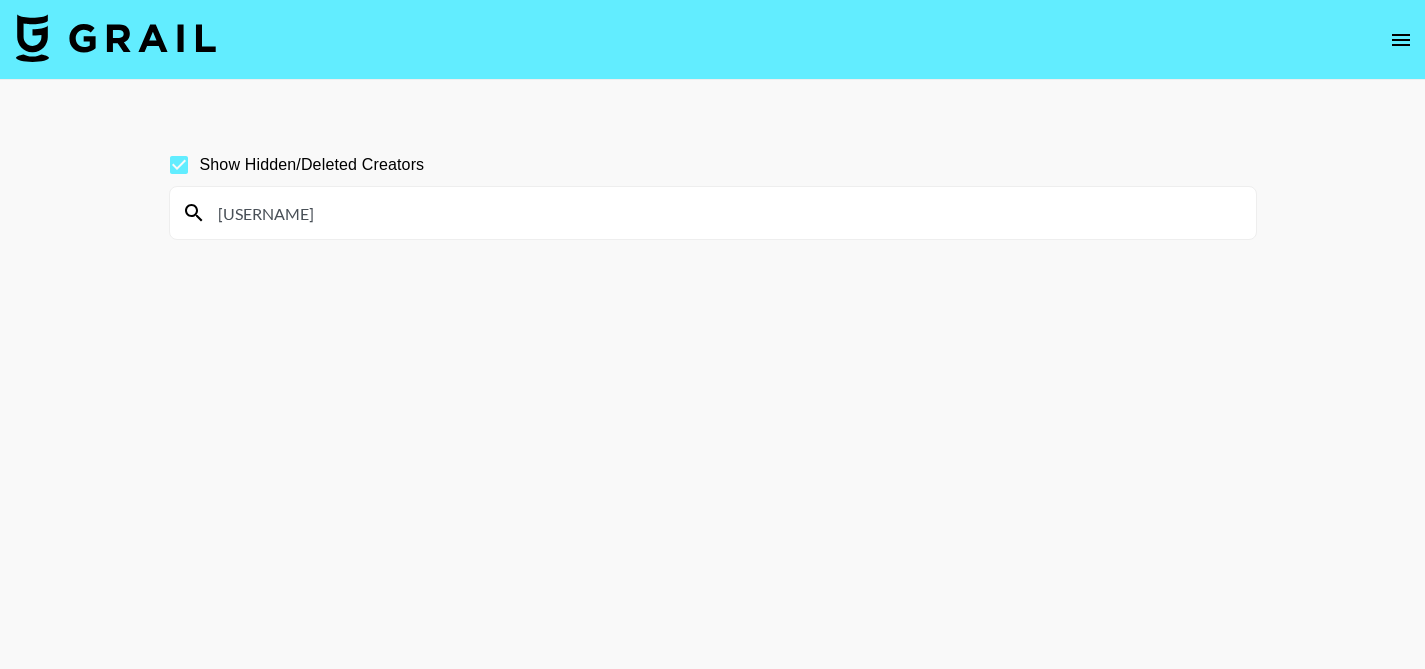 click on "[USERNAME]" at bounding box center (713, 213) 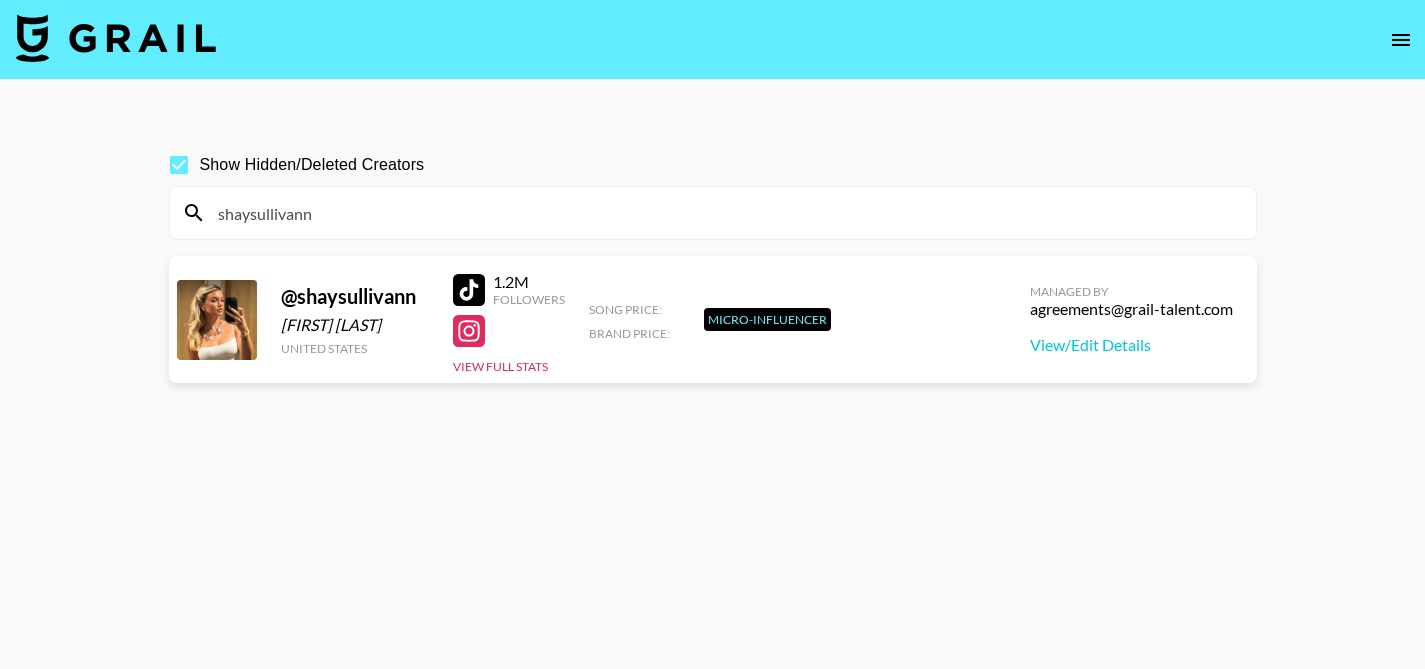 click on "shaysullivann" at bounding box center (725, 213) 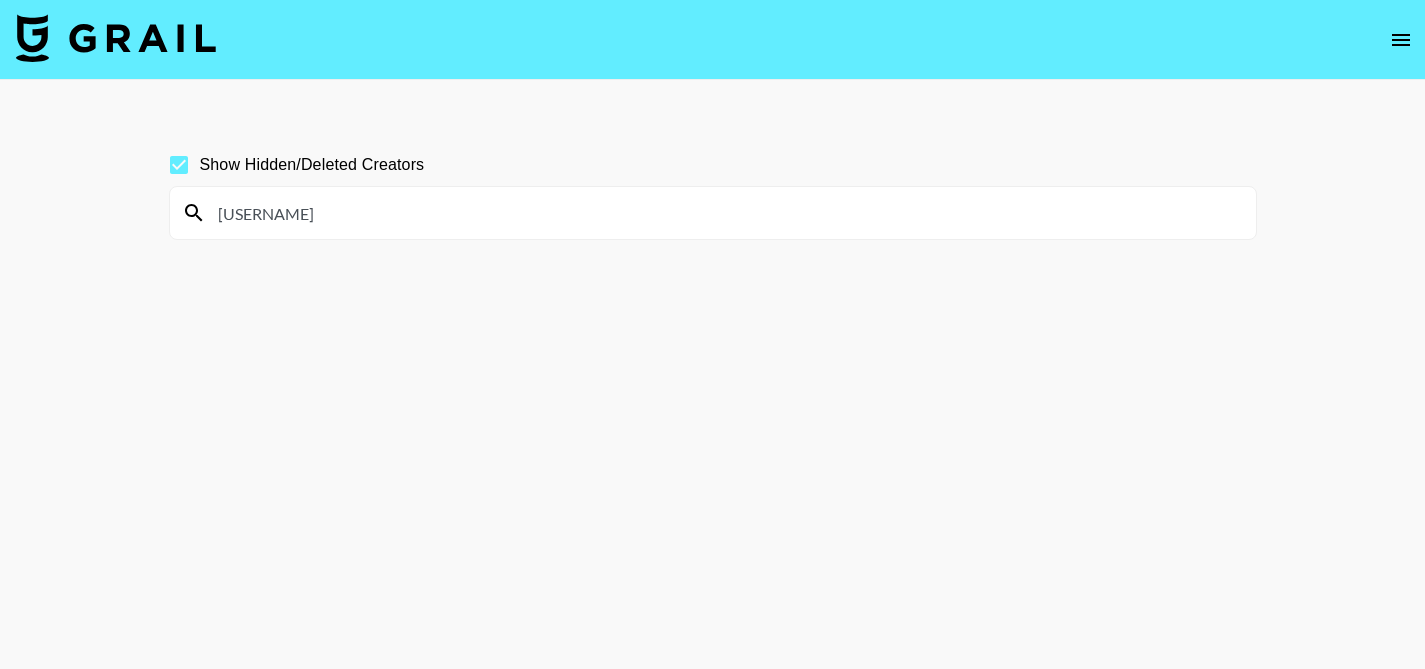 click on "[USERNAME]" at bounding box center [725, 213] 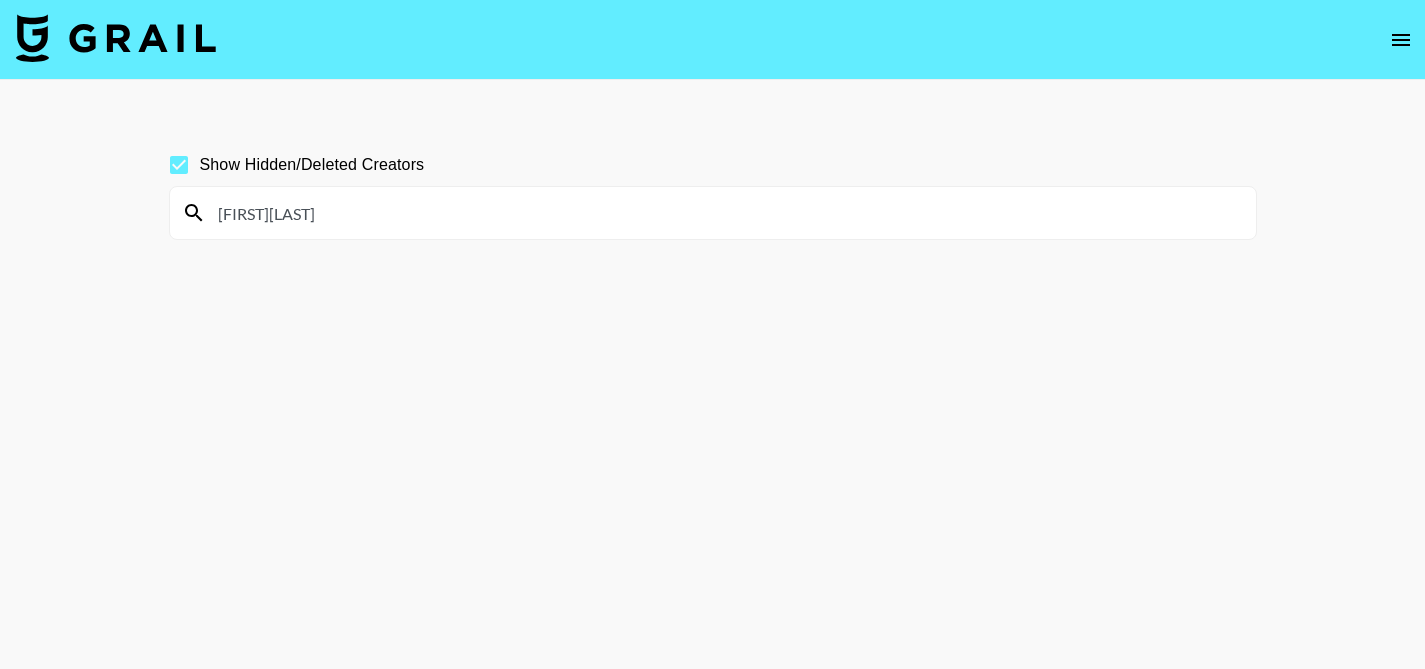 click on "[FIRST][LAST]" at bounding box center (725, 213) 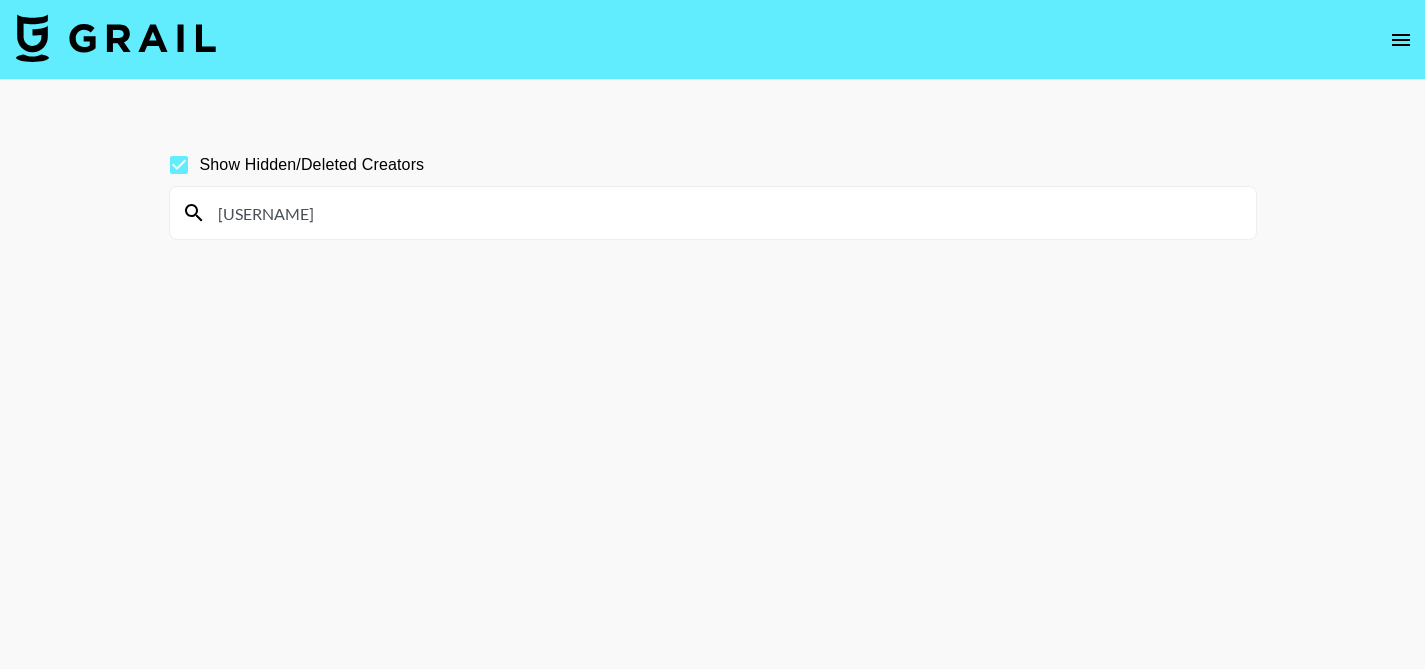 type on "[USERNAME]" 